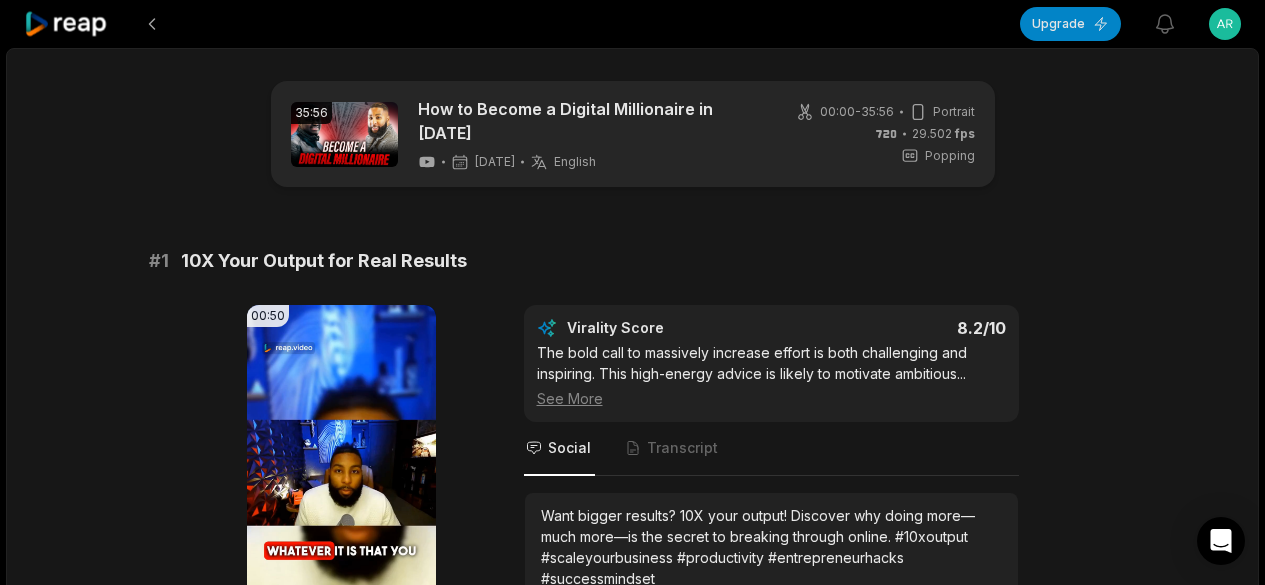 scroll, scrollTop: 286, scrollLeft: 0, axis: vertical 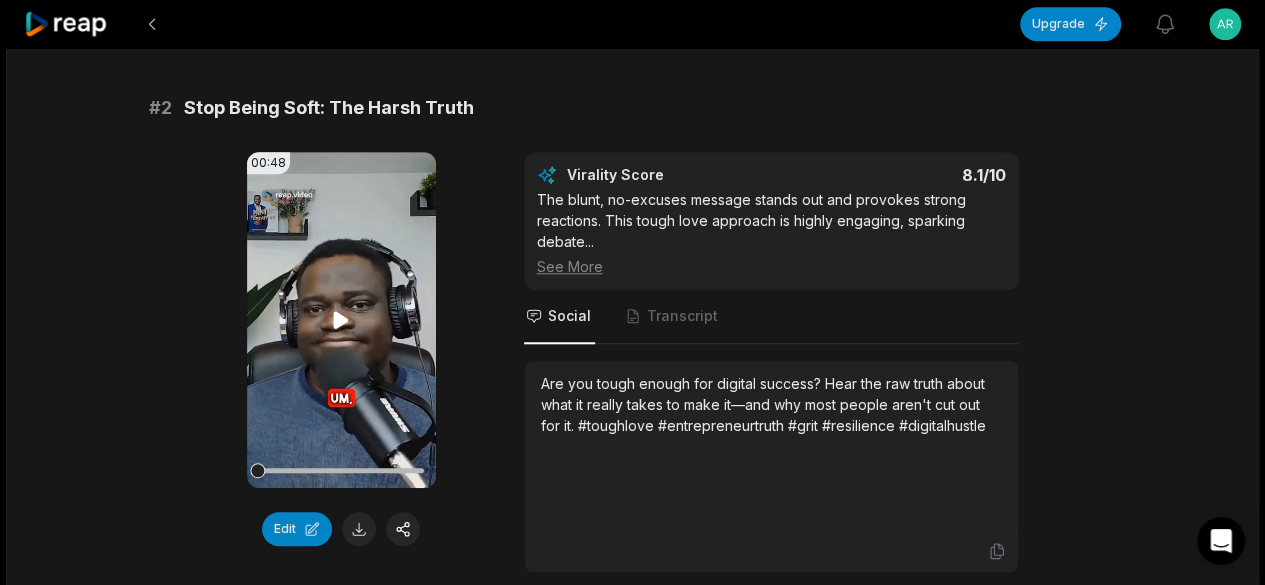click 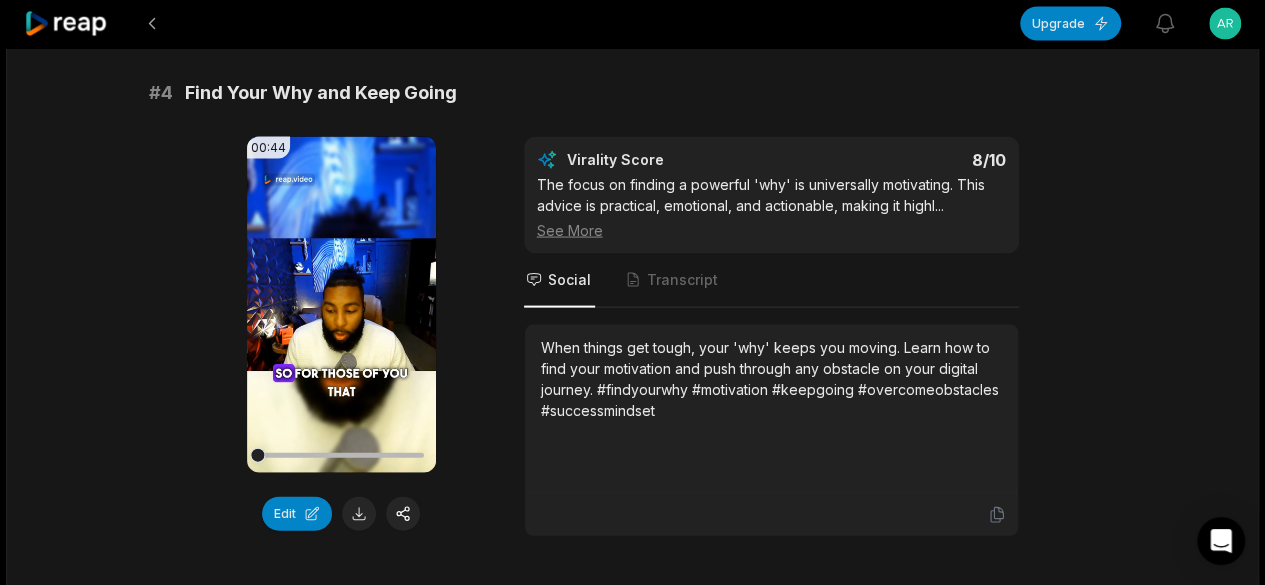 scroll, scrollTop: 1943, scrollLeft: 0, axis: vertical 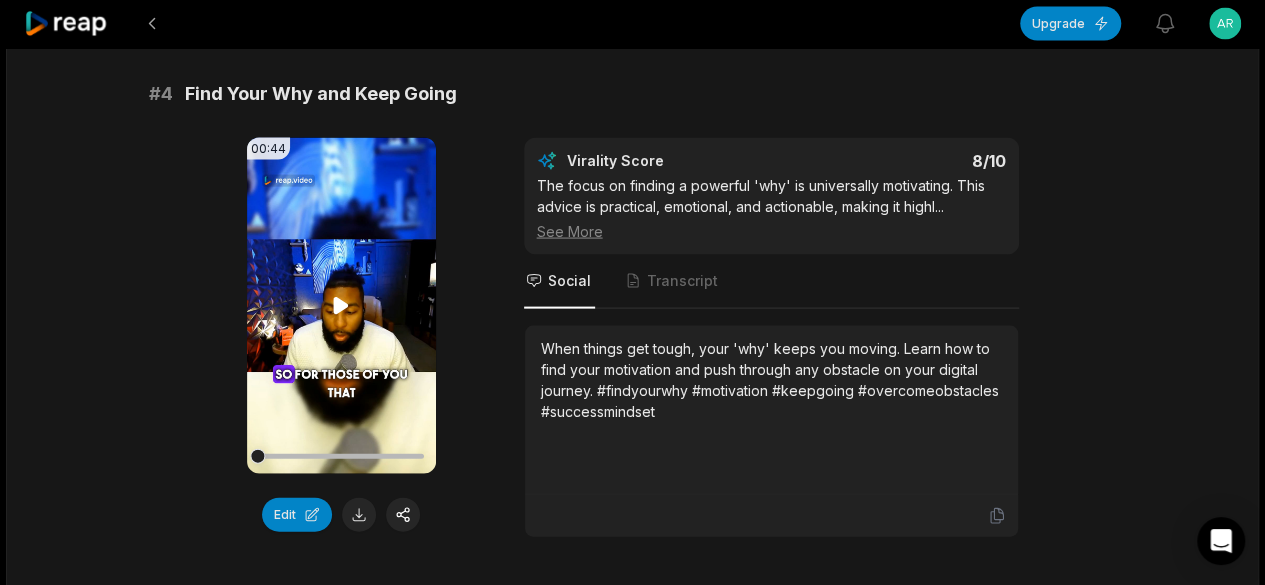 click 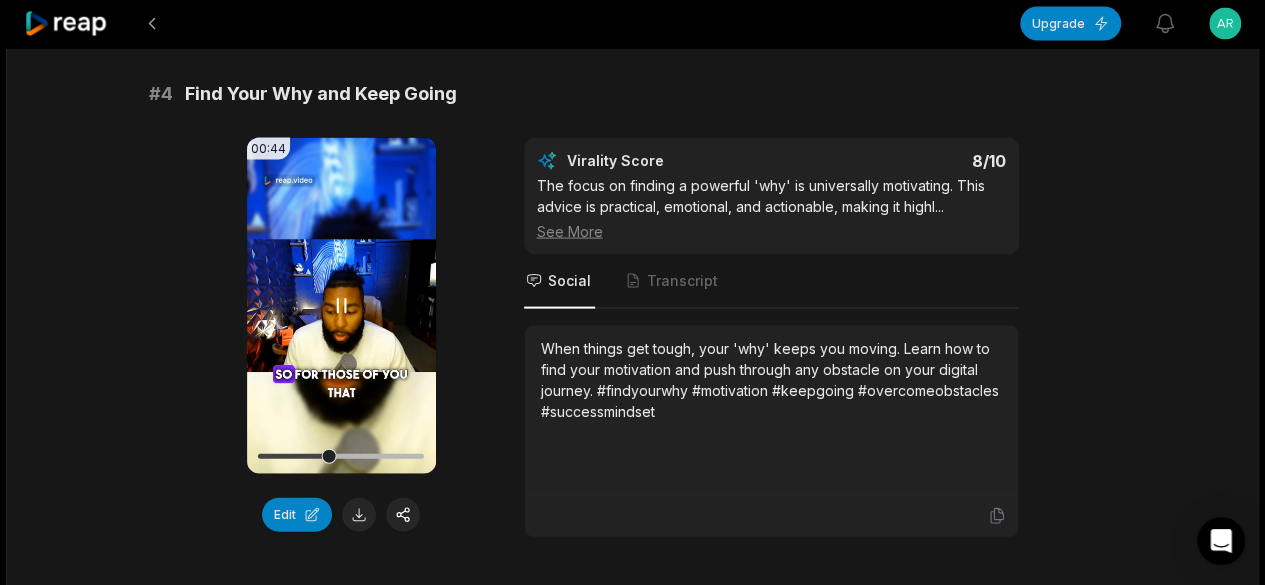 click 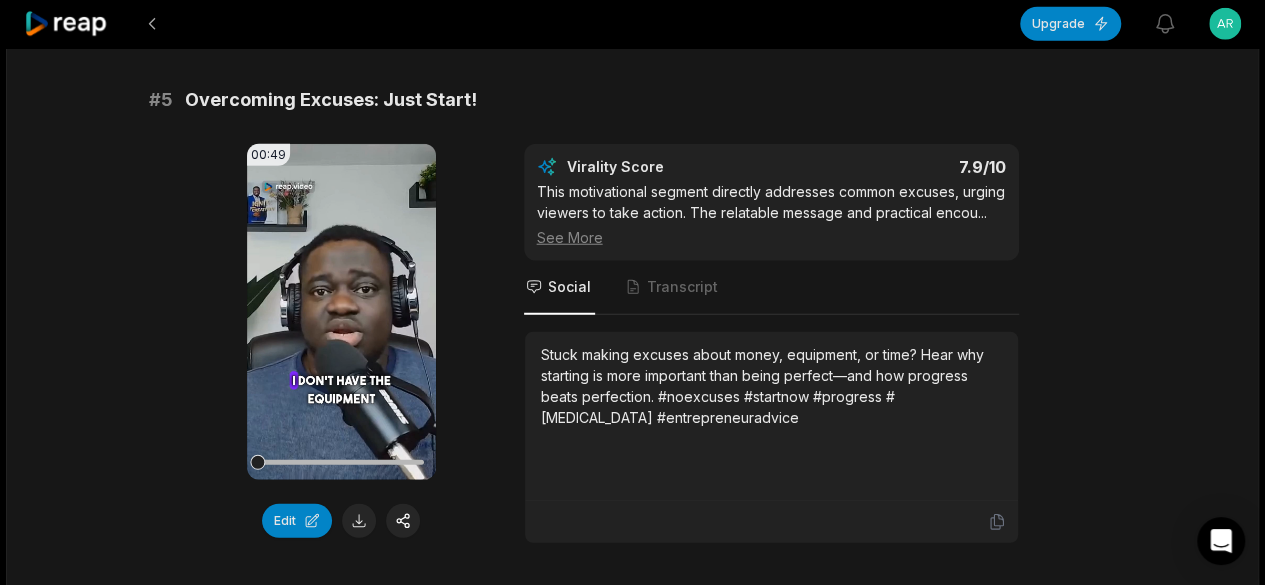 scroll, scrollTop: 2518, scrollLeft: 0, axis: vertical 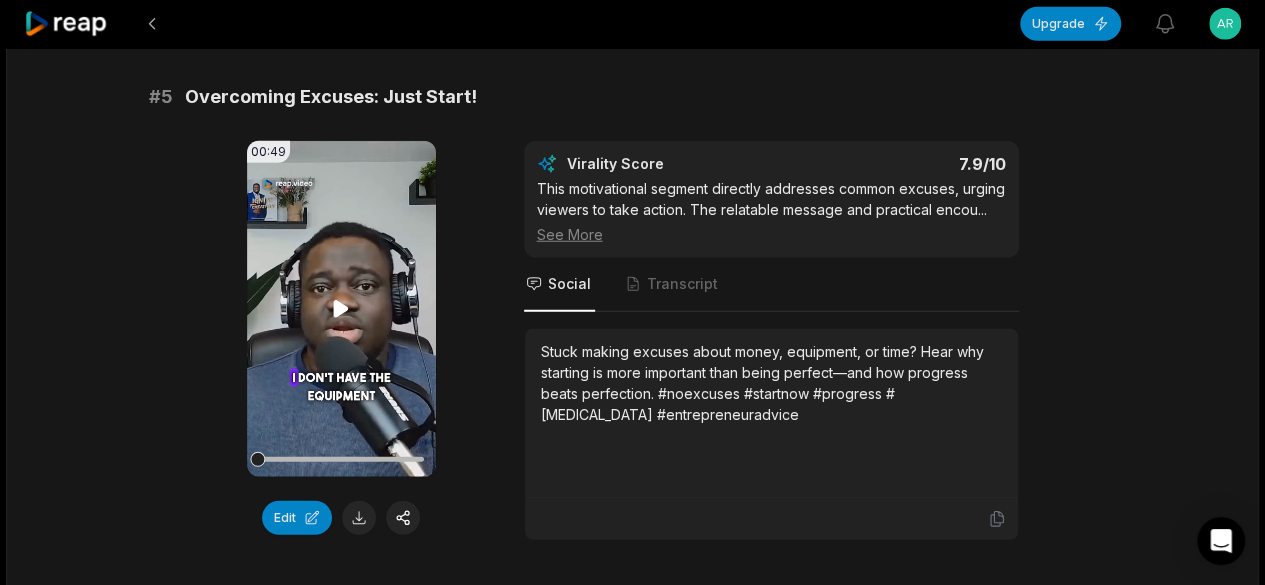 click 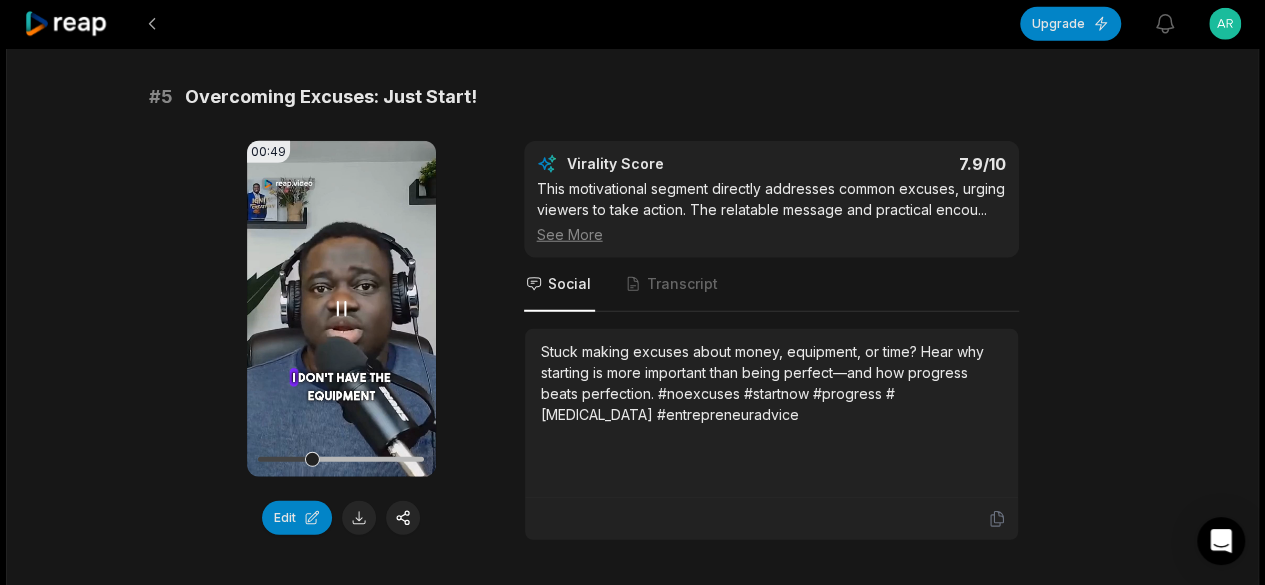 click 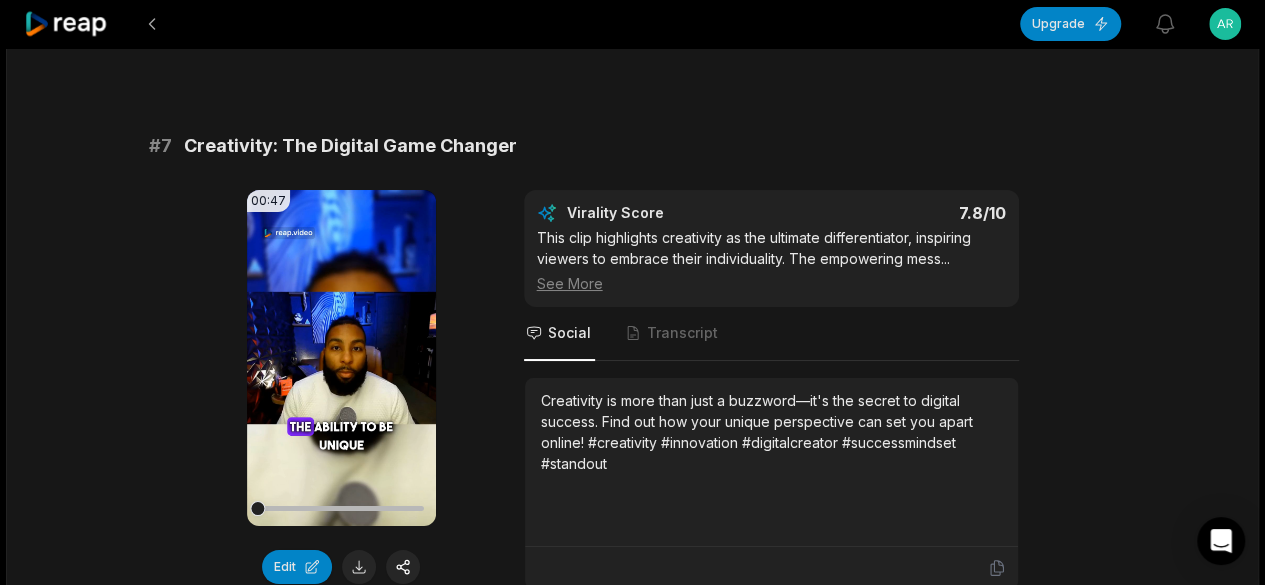 scroll, scrollTop: 3679, scrollLeft: 0, axis: vertical 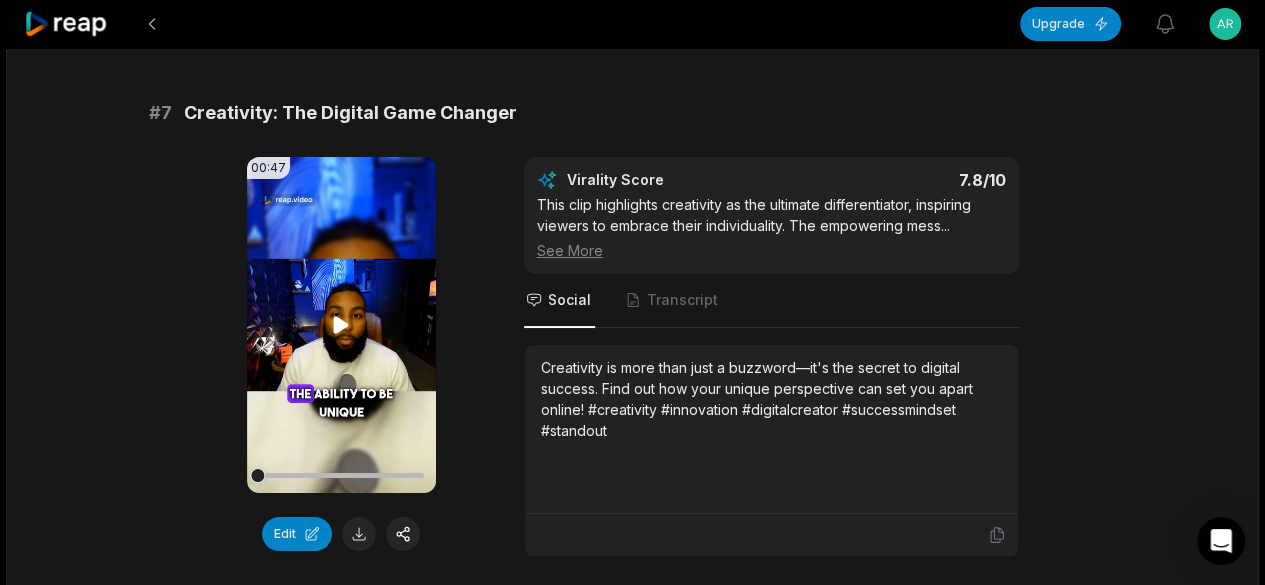 click 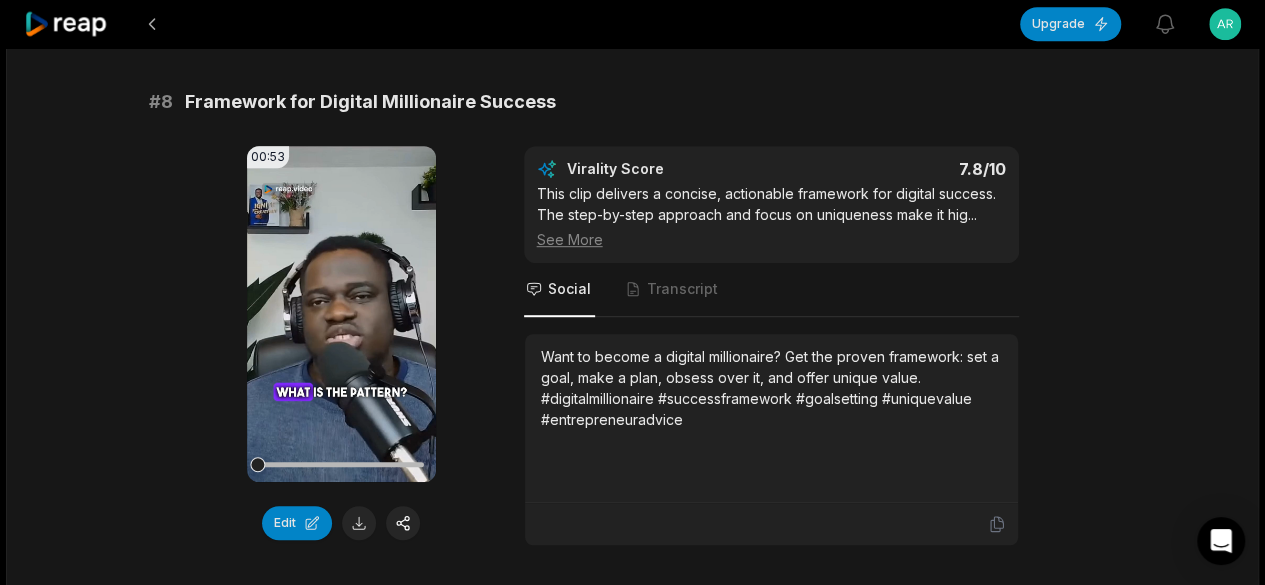 scroll, scrollTop: 4270, scrollLeft: 0, axis: vertical 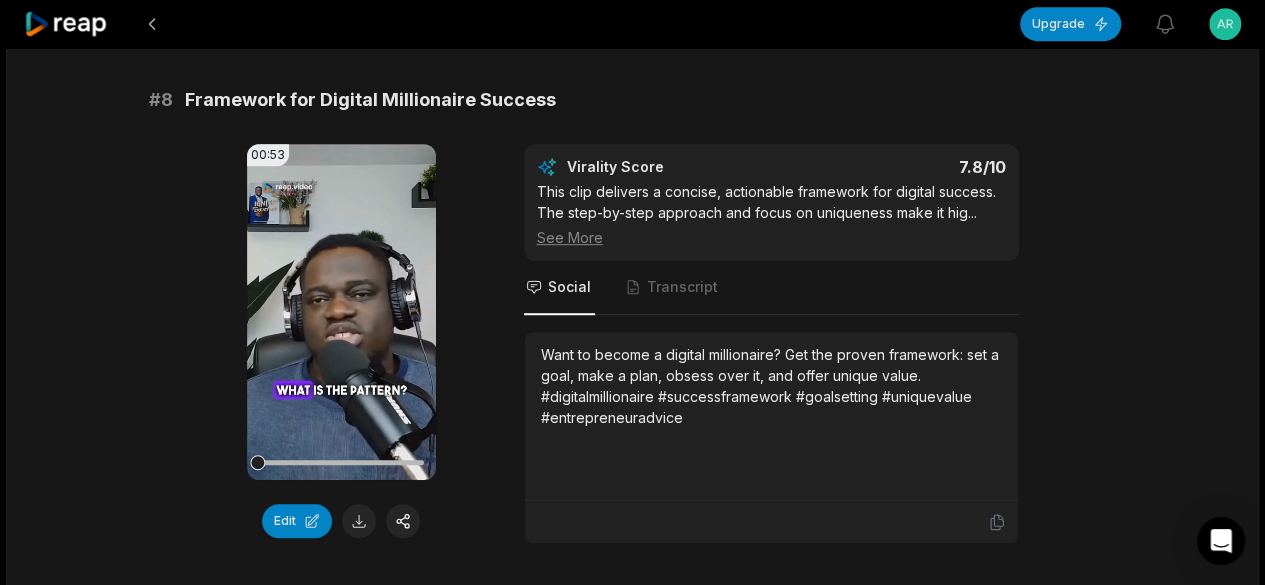 click 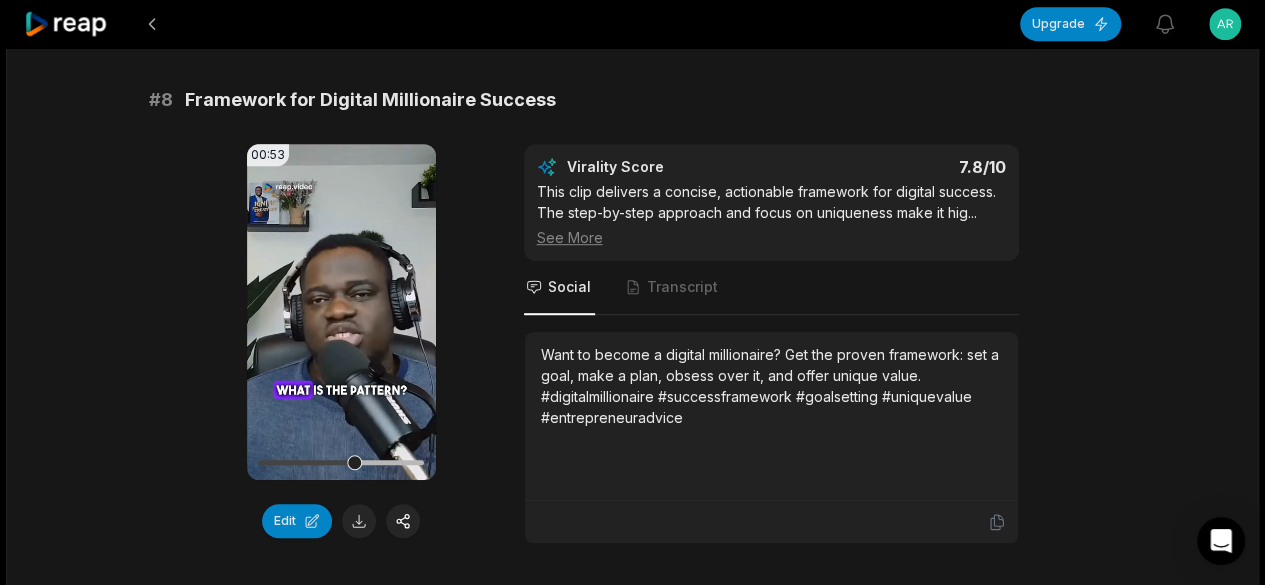 click 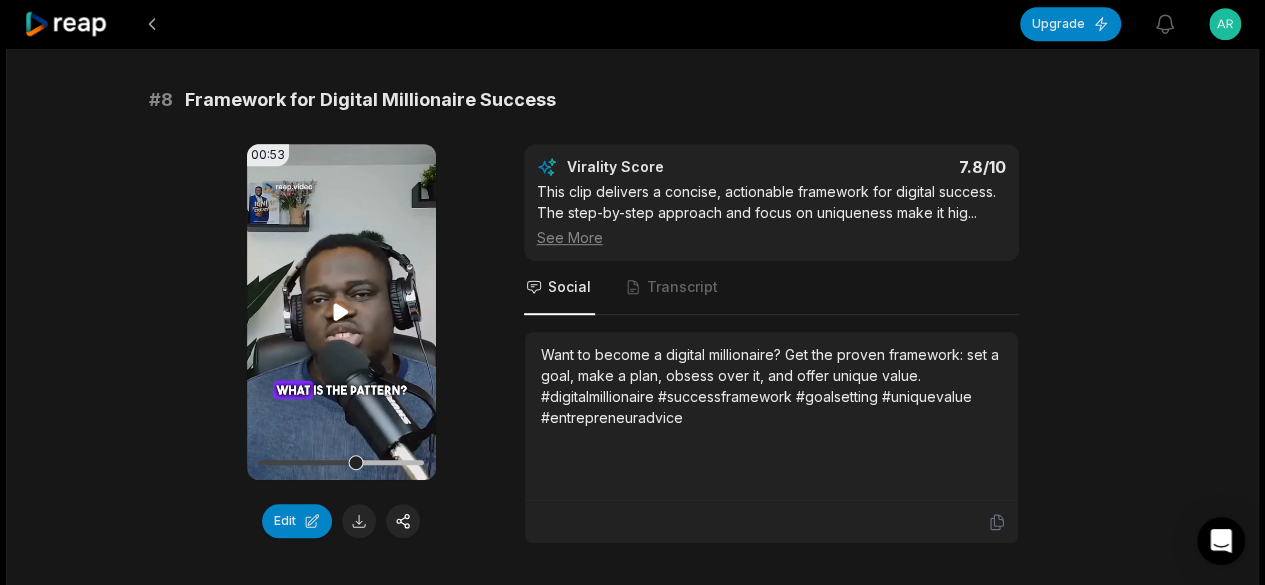 scroll, scrollTop: 0, scrollLeft: 0, axis: both 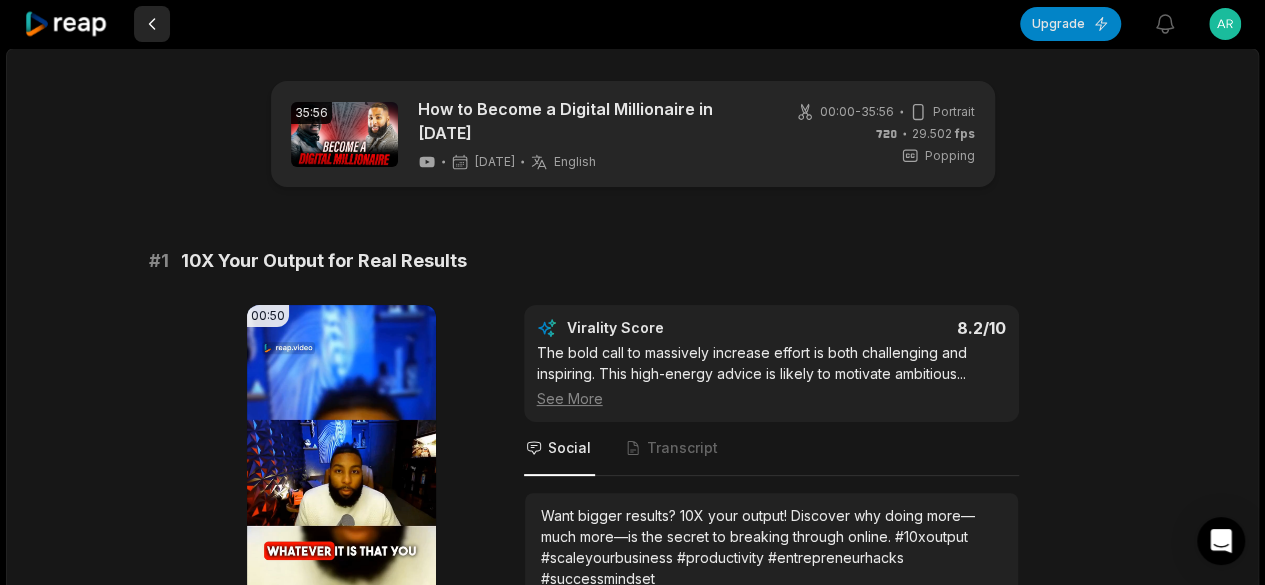 click at bounding box center (152, 24) 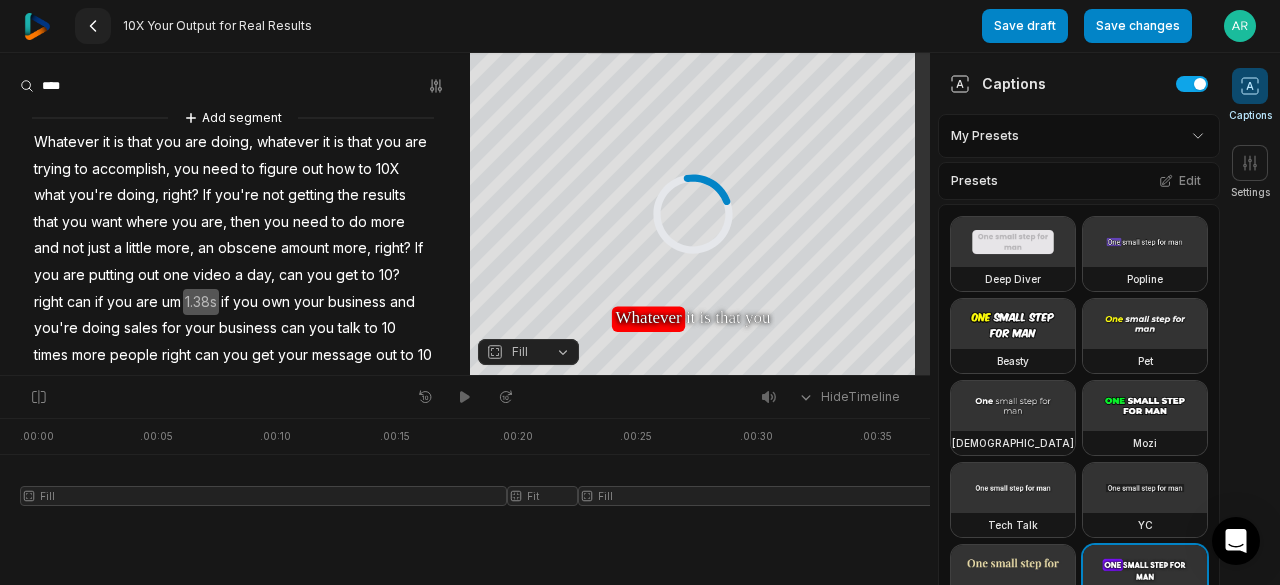 click 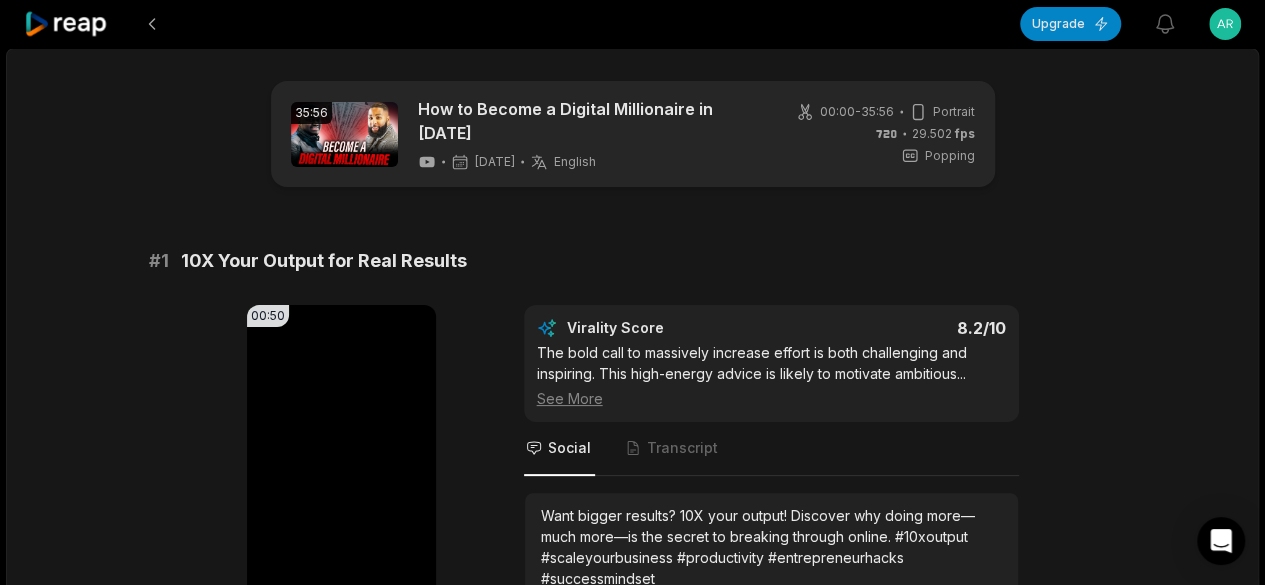 click 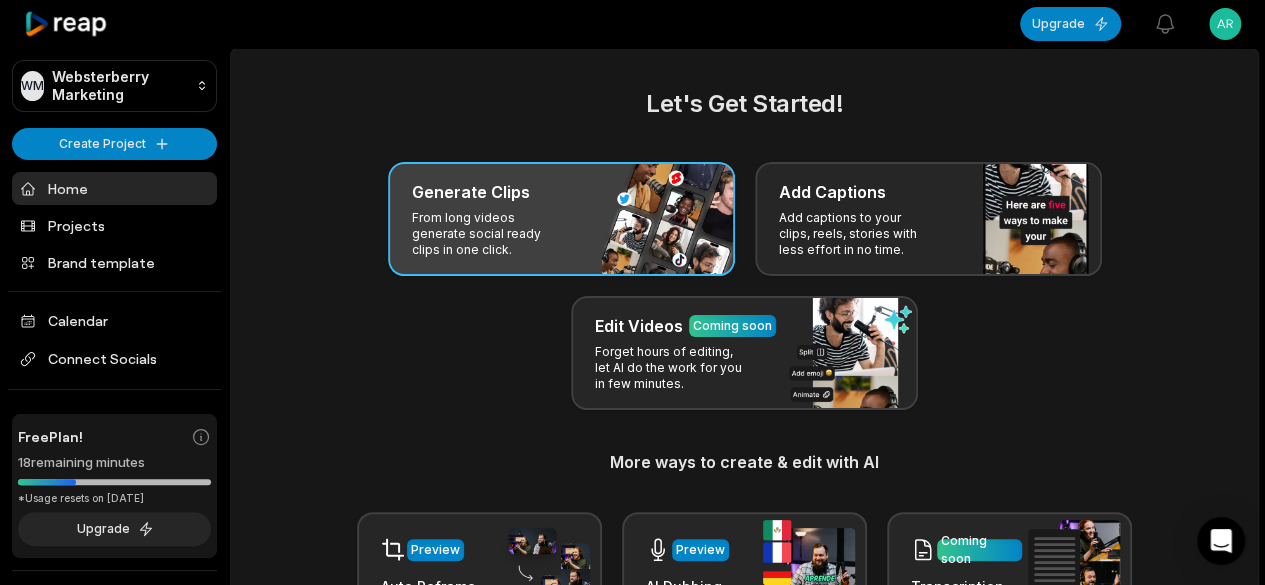 click on "From long videos generate social ready clips in one click." at bounding box center (489, 234) 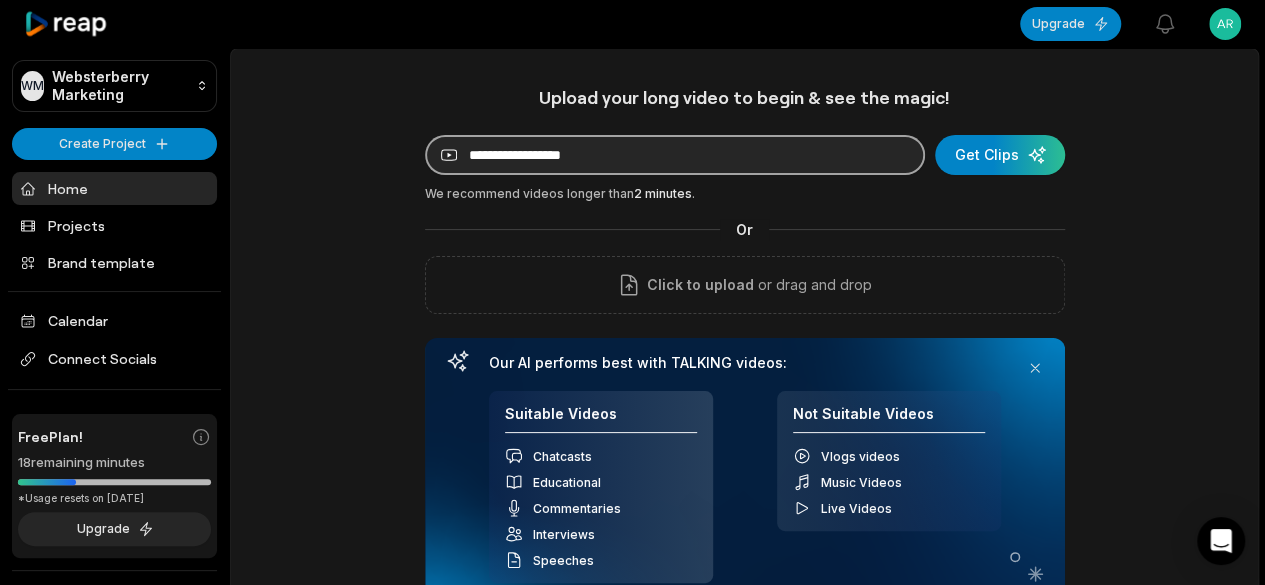 click at bounding box center (675, 155) 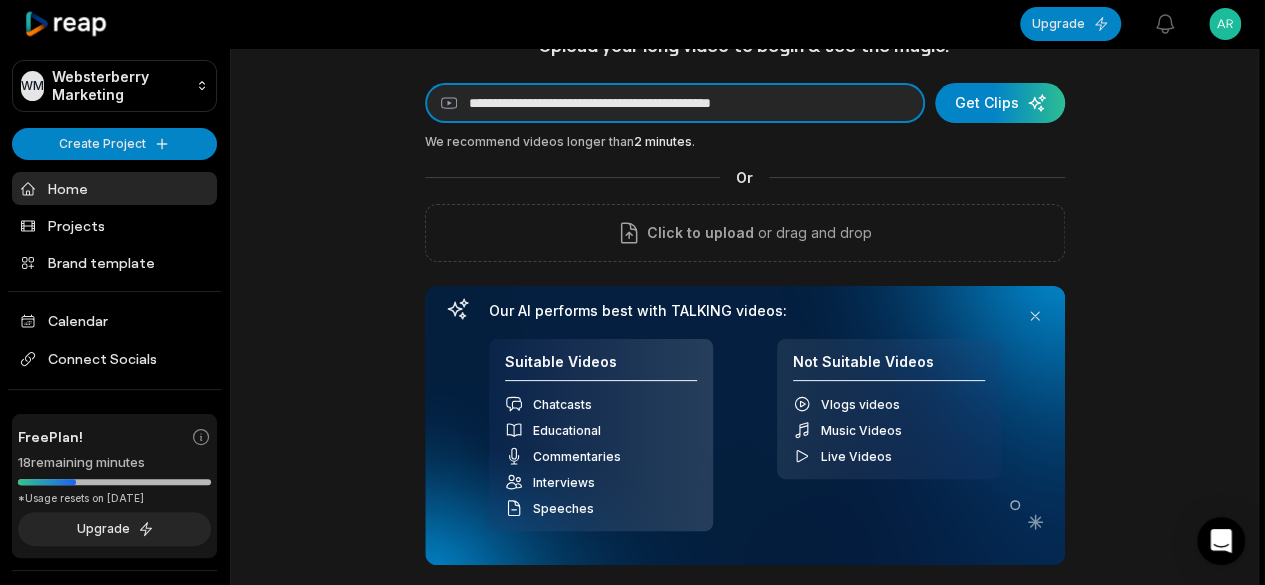 scroll, scrollTop: 0, scrollLeft: 0, axis: both 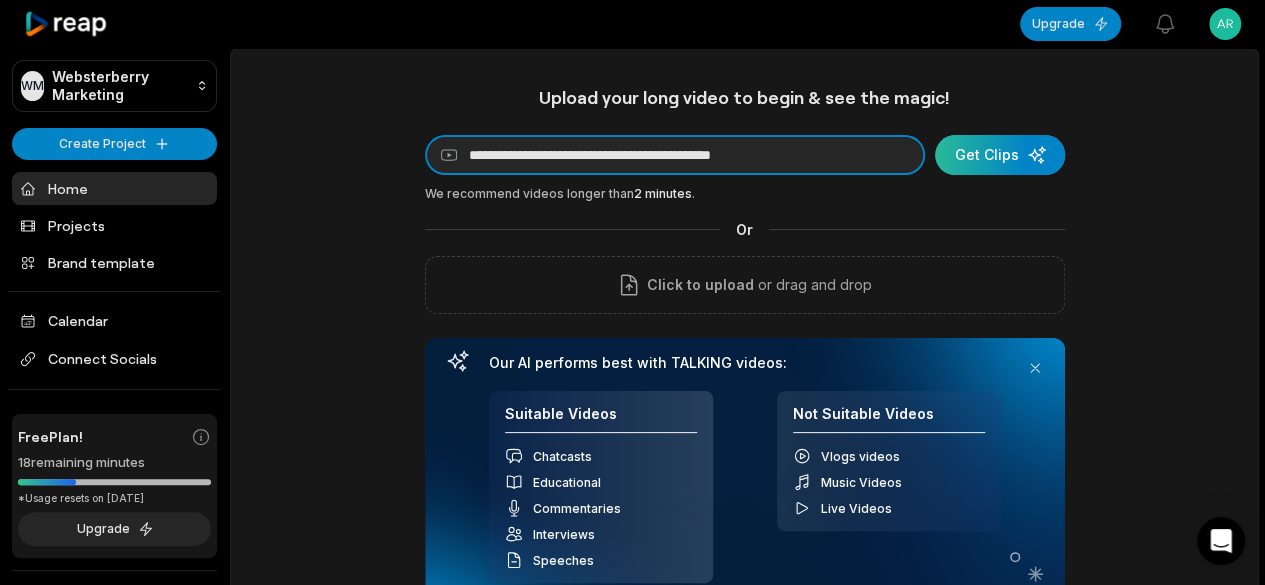 type on "**********" 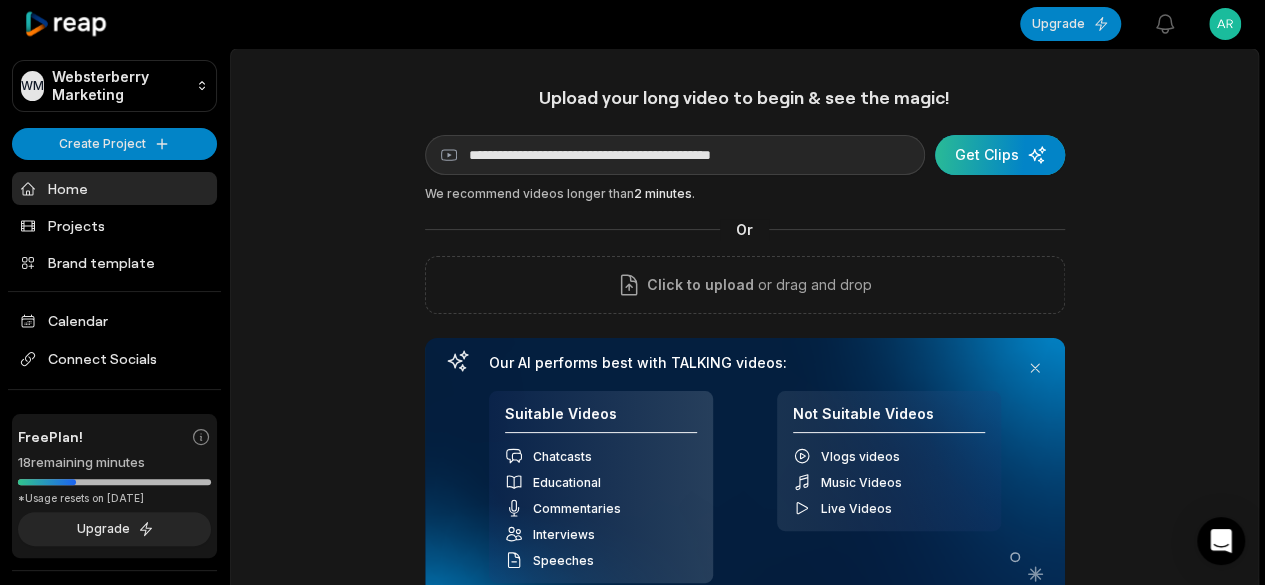 click at bounding box center (1000, 155) 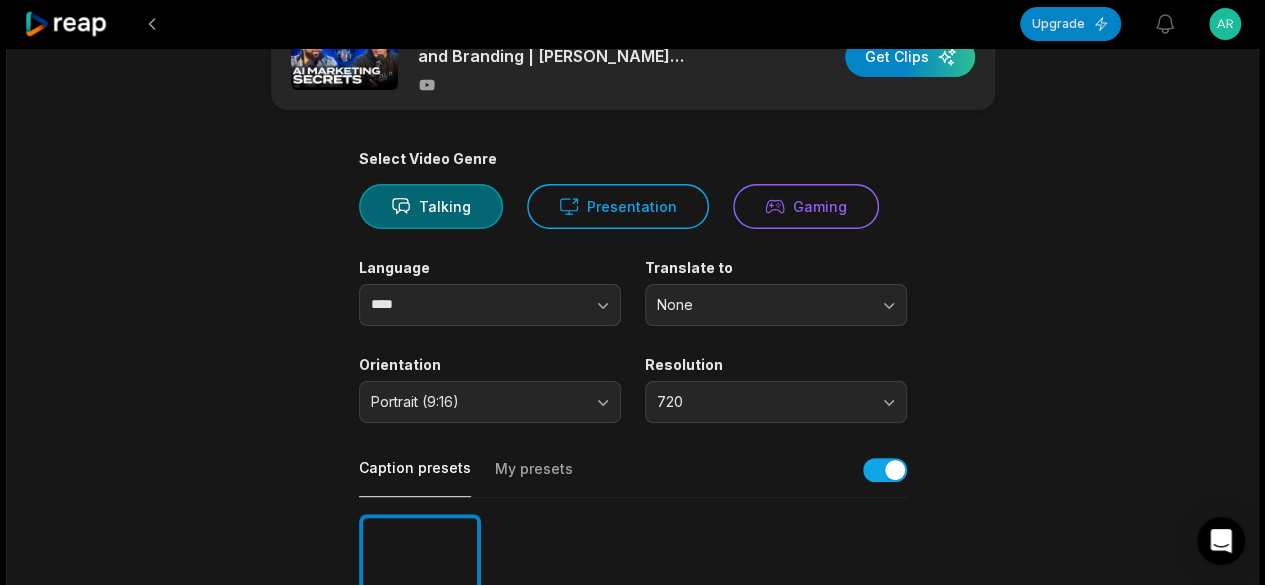 scroll, scrollTop: 62, scrollLeft: 0, axis: vertical 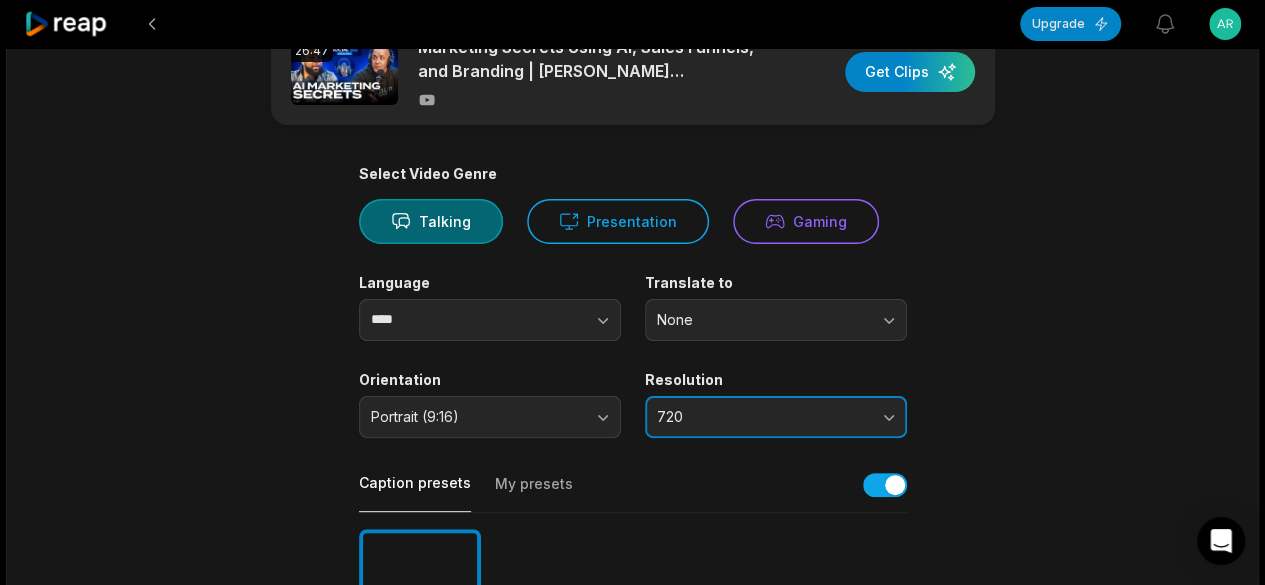 click on "720" at bounding box center [776, 417] 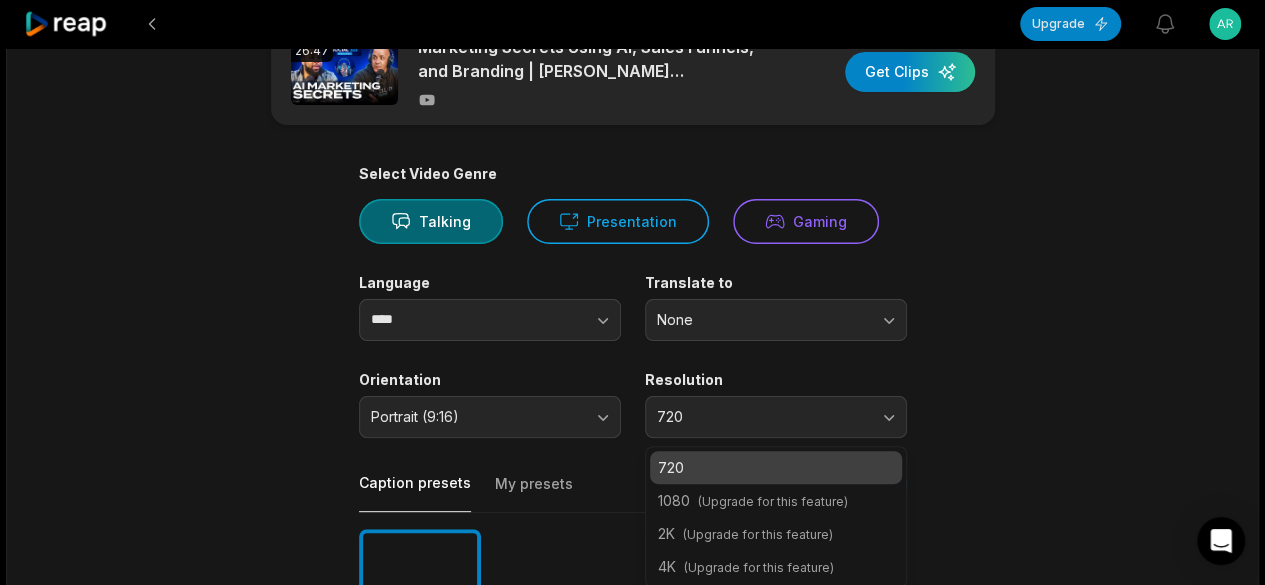 click on "26:47 Marketing Secrets Using AI, Sales Funnels, and Branding | [PERSON_NAME] WebsterBerry #social333podcast #5 Get Clips Select Video Genre Talking Presentation Gaming Language **** Translate to None Orientation Portrait (9:16) Resolution [PHONE_NUMBER]    (Upgrade for this feature) 2K    (Upgrade for this feature) 4K    (Upgrade for this feature) Caption presets My presets Deep Diver Popping Beasty YC Playdate Pet Zen More Presets Processing Time Frame 00:00 26:47 Auto Clip Length <30s 30s-60s 60s-90s 90s-3min Clip Topics (optional) Add specific topics that you want AI to clip from the video." at bounding box center [633, 631] 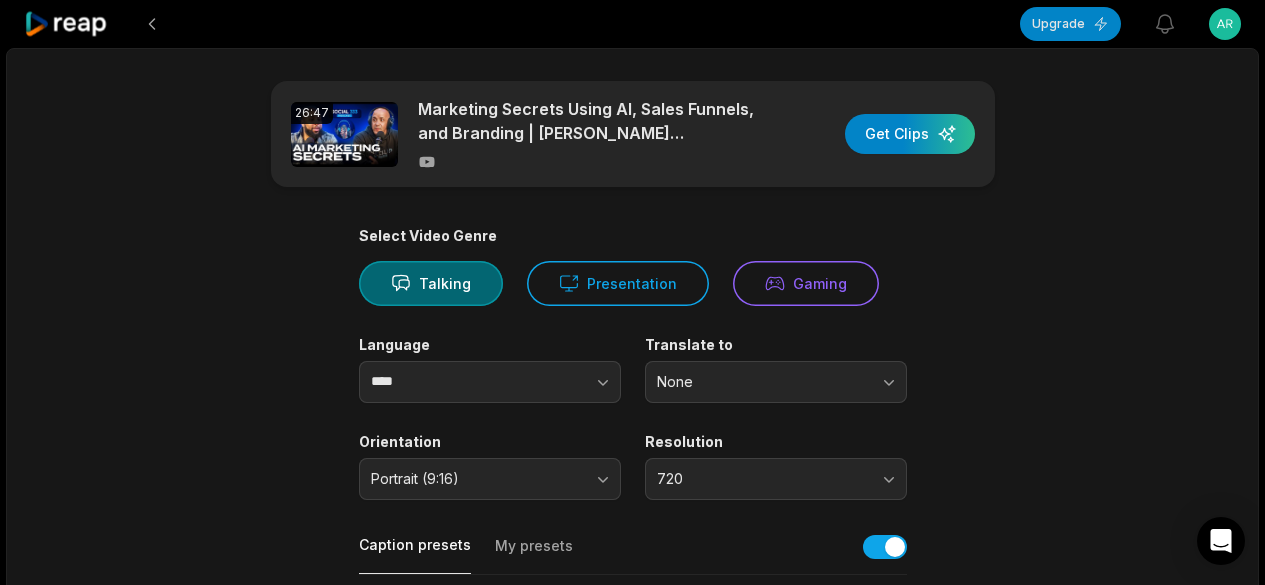 scroll, scrollTop: 62, scrollLeft: 0, axis: vertical 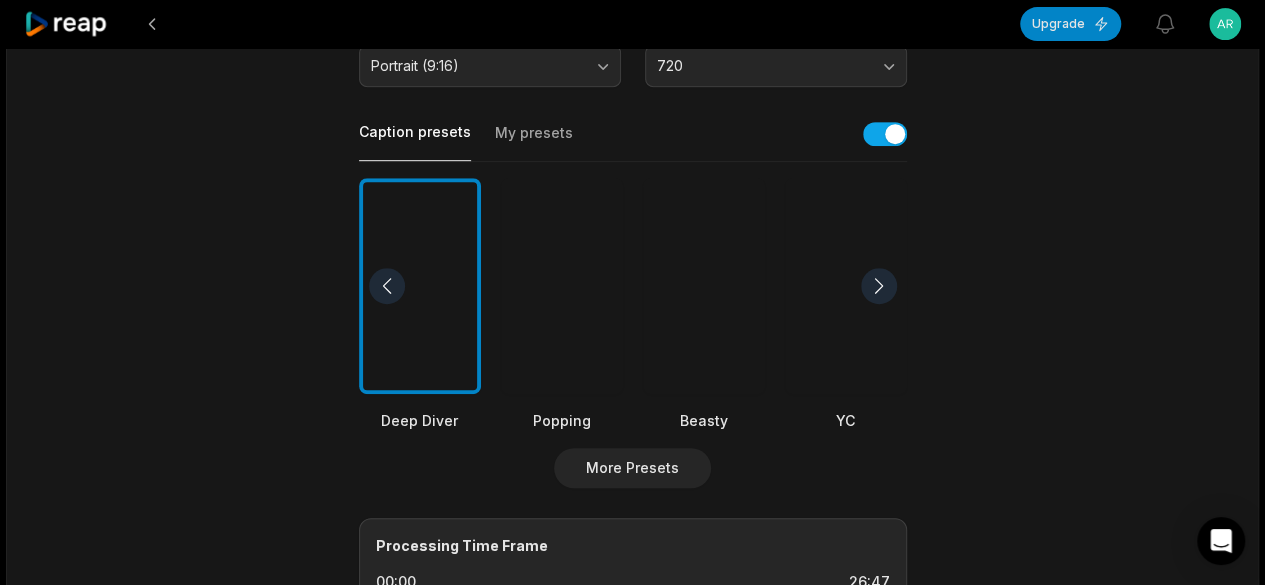 click at bounding box center [420, 286] 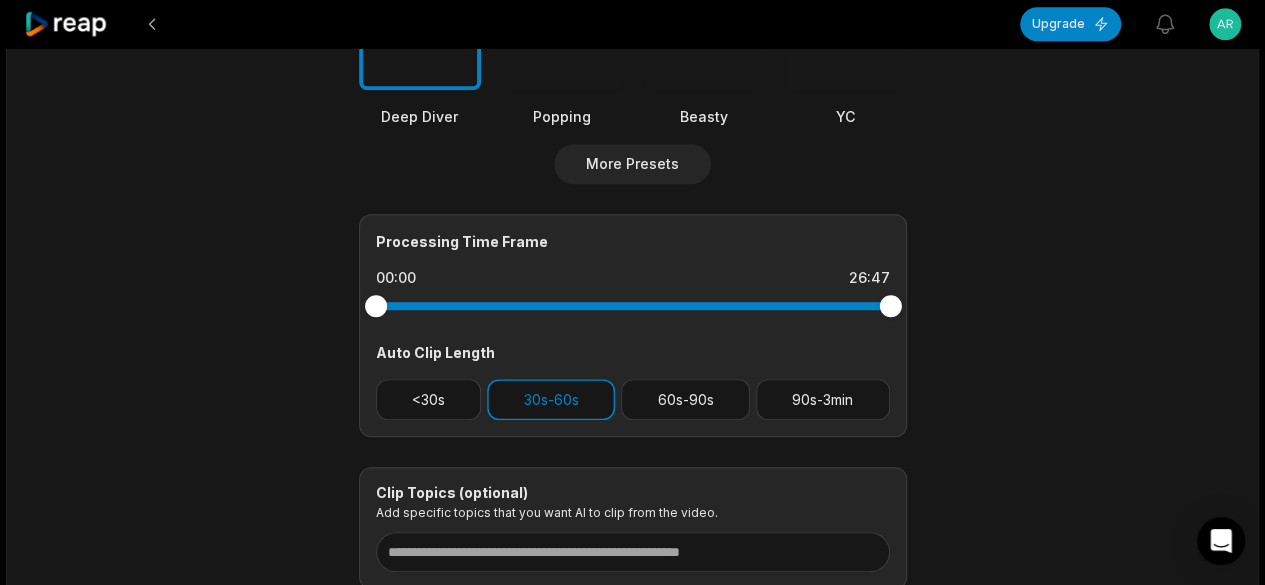 scroll, scrollTop: 862, scrollLeft: 0, axis: vertical 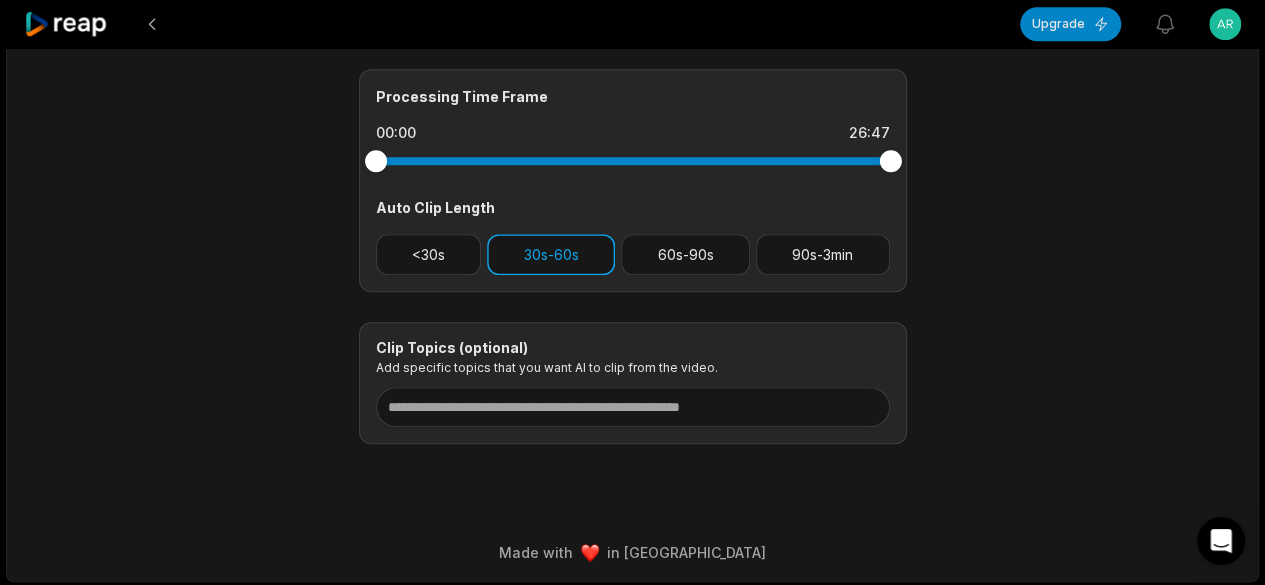 click on "30s-60s" at bounding box center [551, 254] 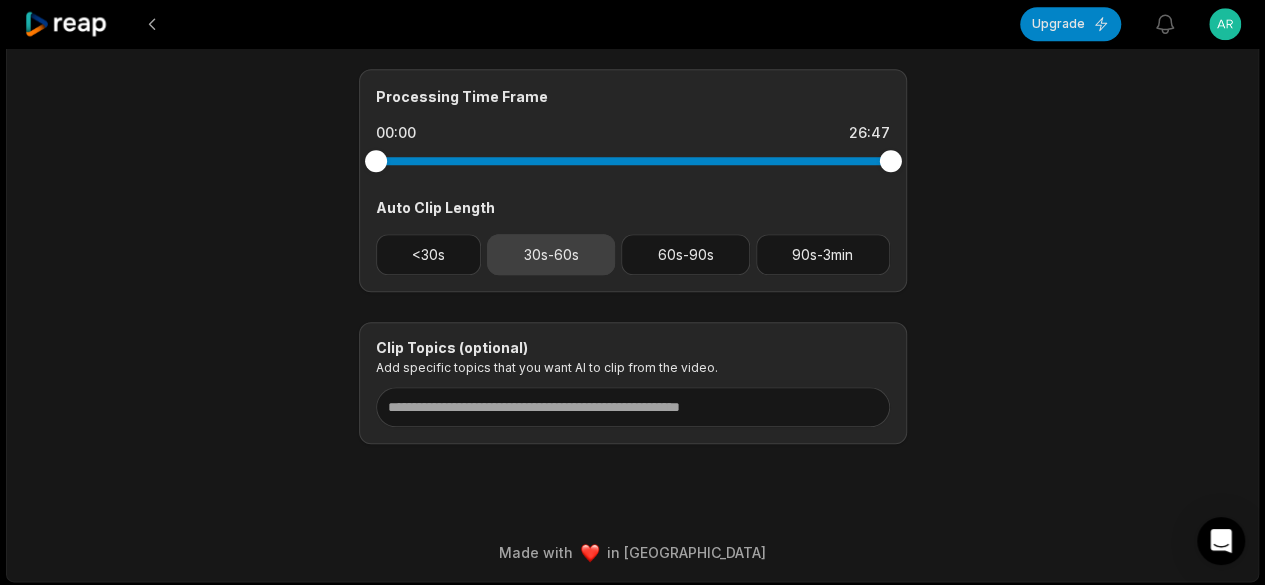 click on "30s-60s" at bounding box center (551, 254) 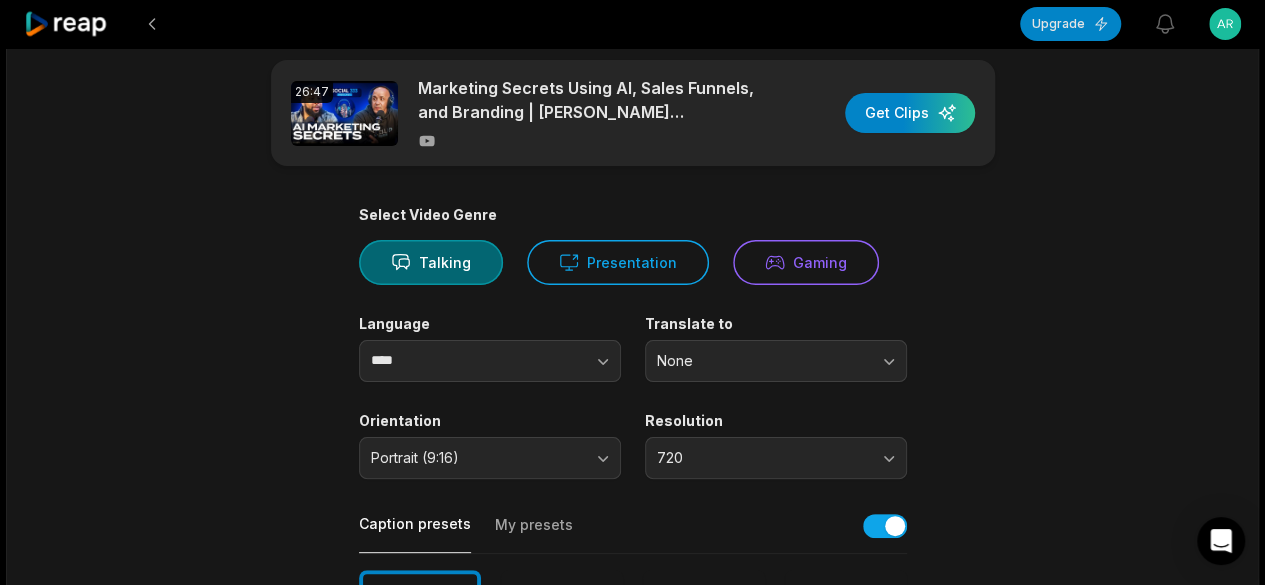 scroll, scrollTop: 0, scrollLeft: 0, axis: both 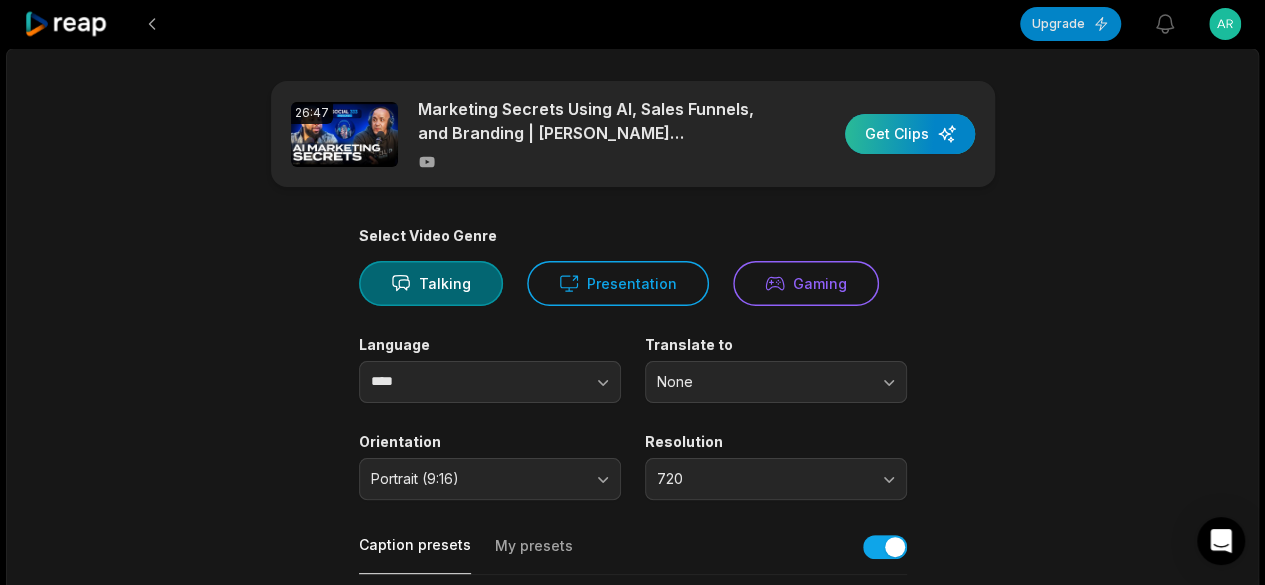 click at bounding box center (910, 134) 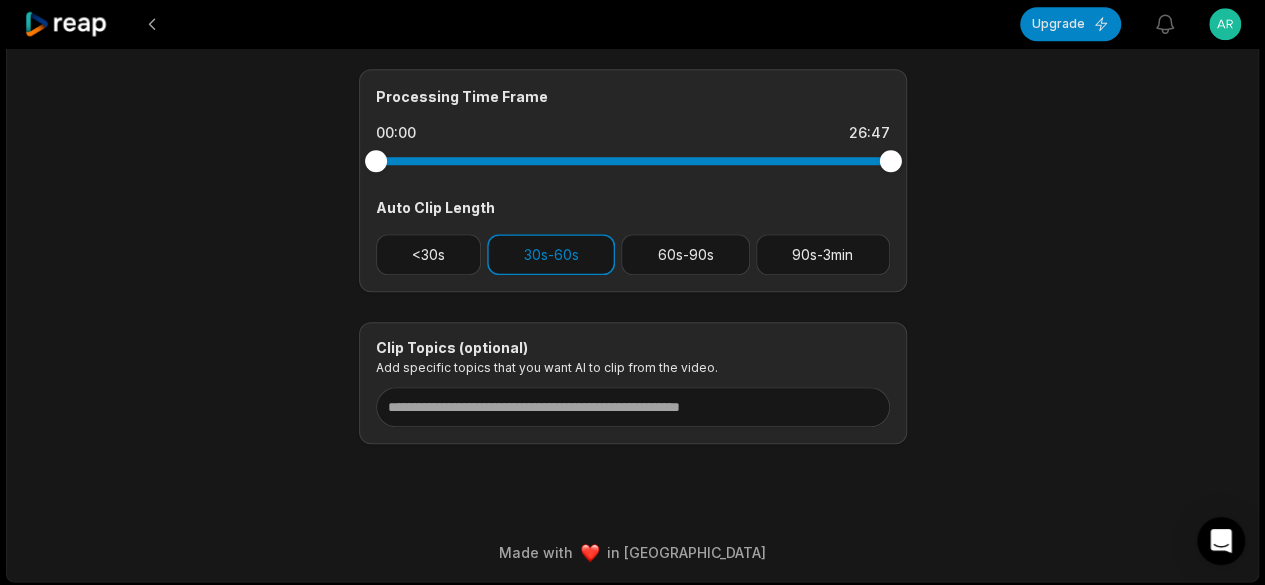 scroll, scrollTop: 0, scrollLeft: 0, axis: both 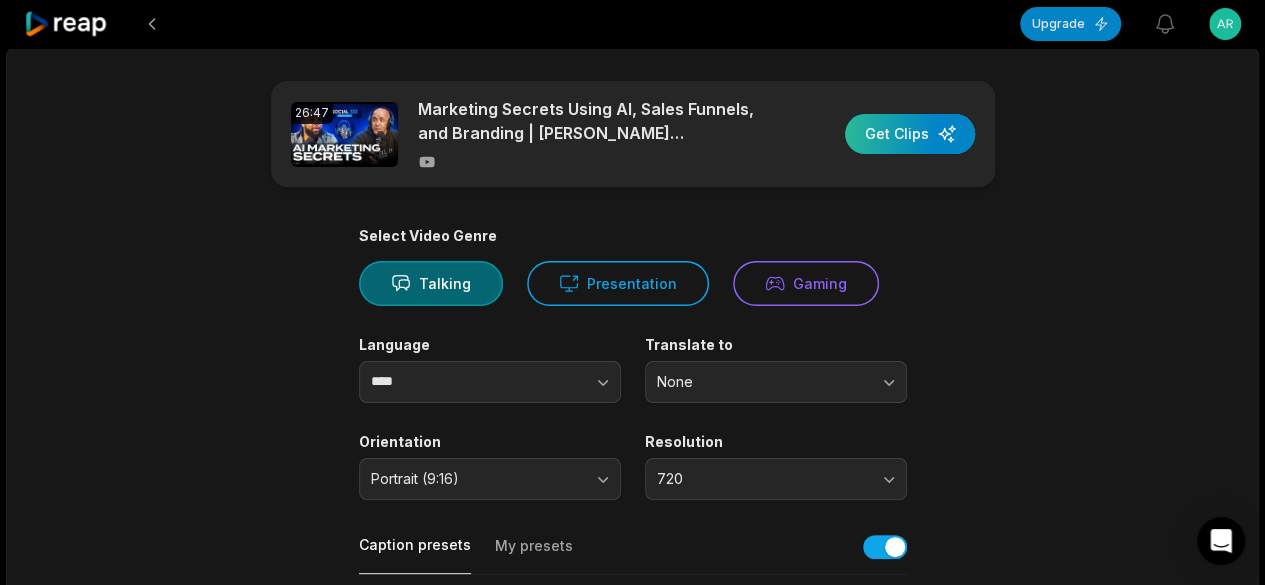 click at bounding box center [910, 134] 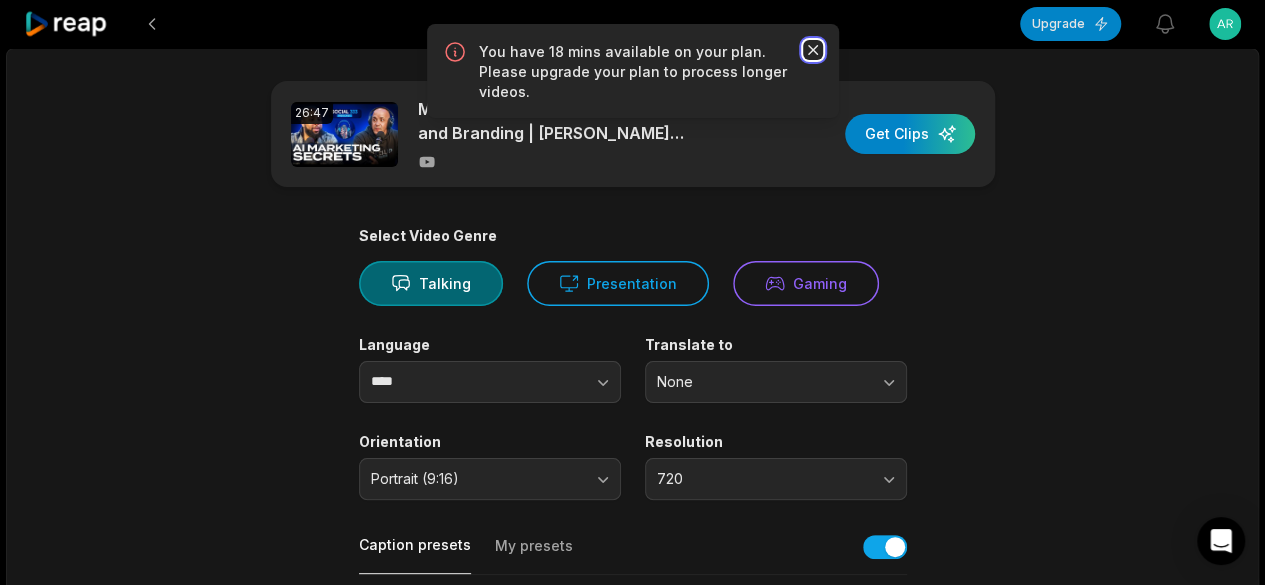 click 